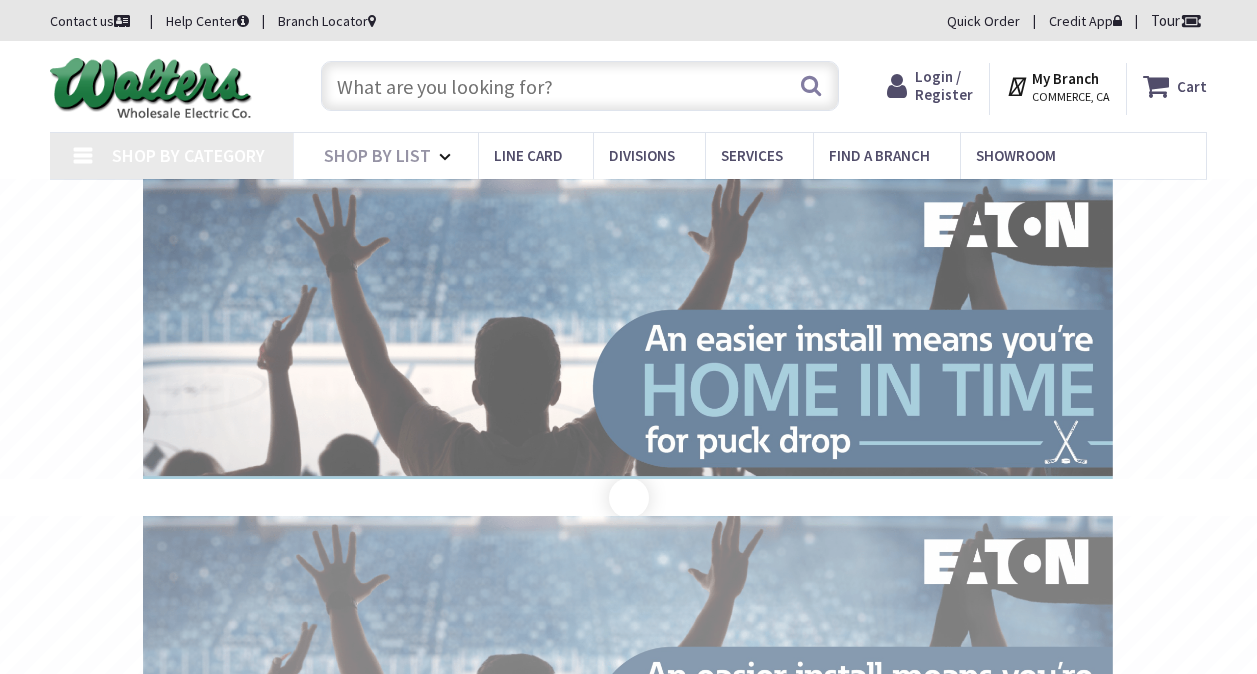 scroll, scrollTop: 0, scrollLeft: 0, axis: both 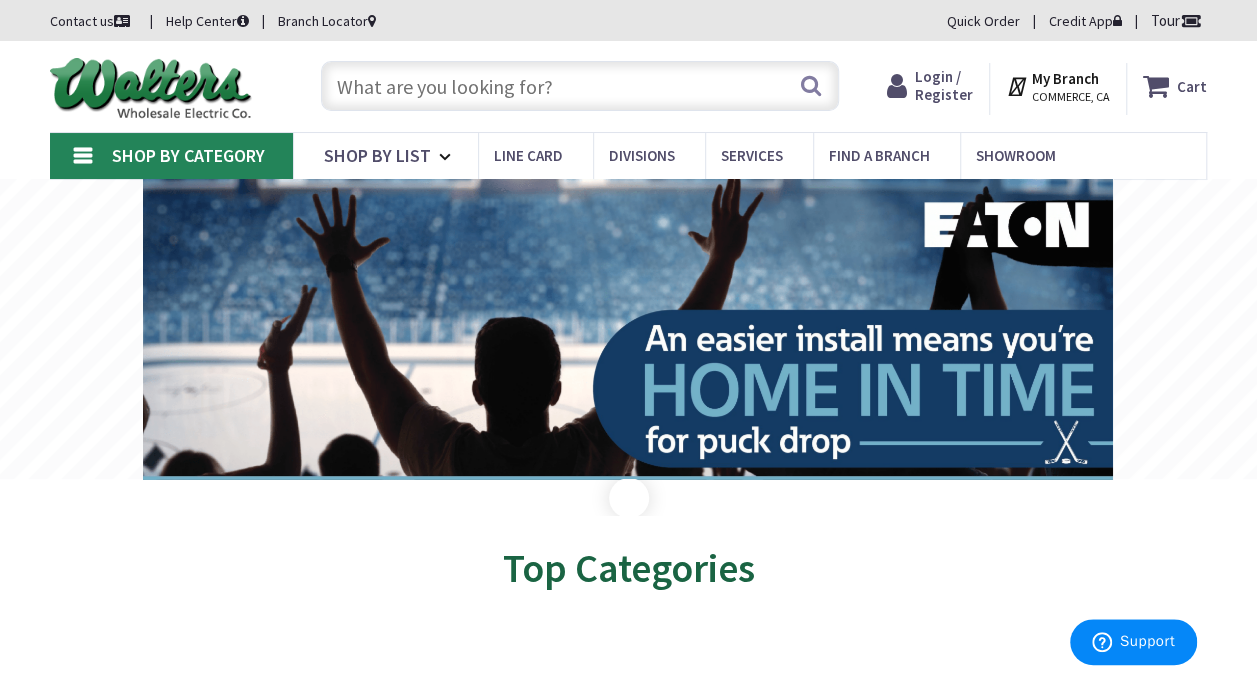 click on "Search" at bounding box center [575, 85] 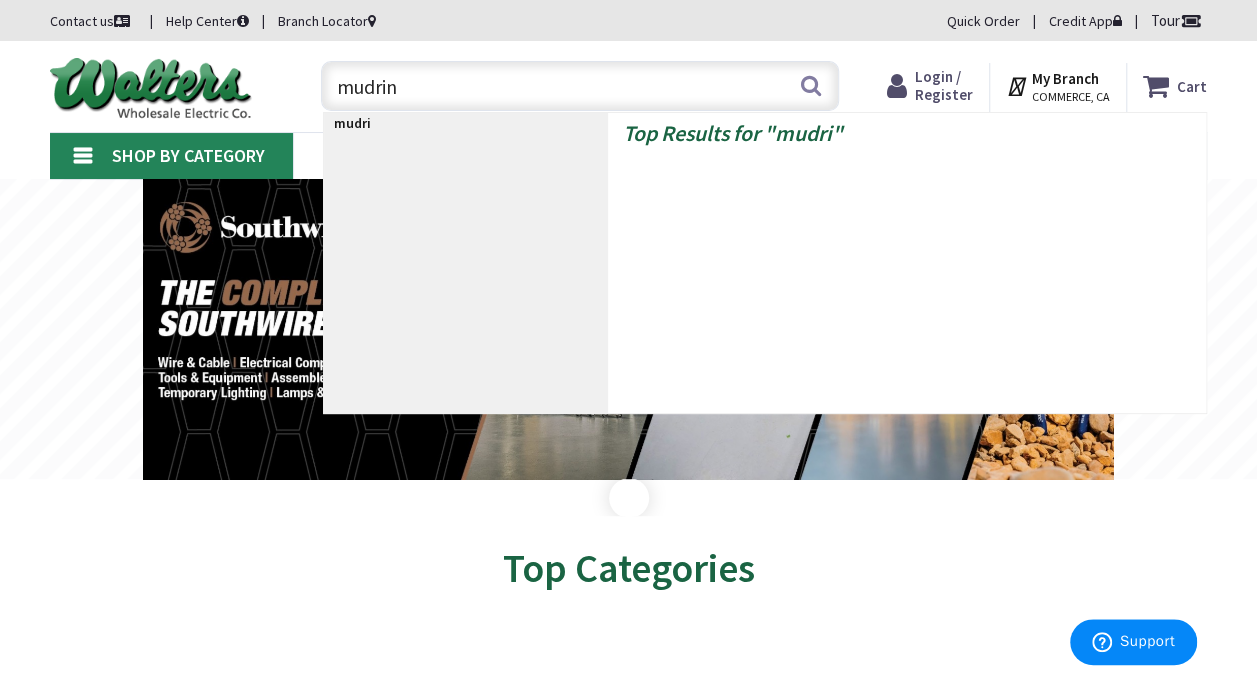 type on "mudring" 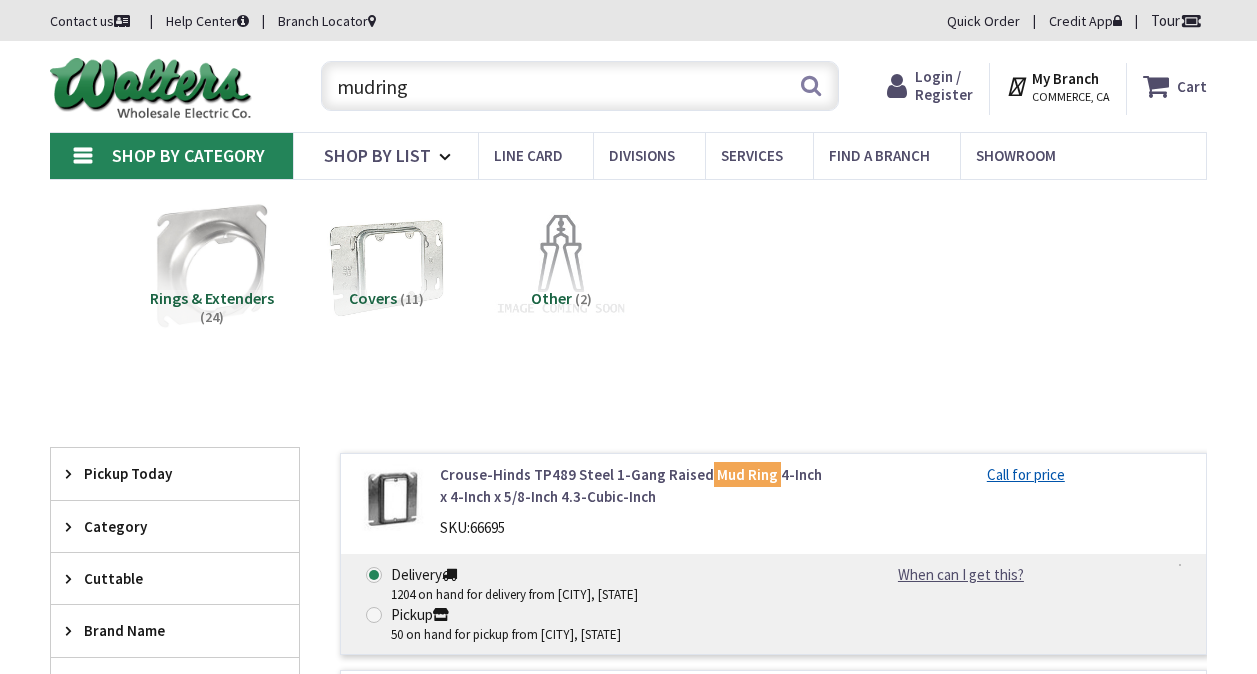 scroll, scrollTop: 0, scrollLeft: 0, axis: both 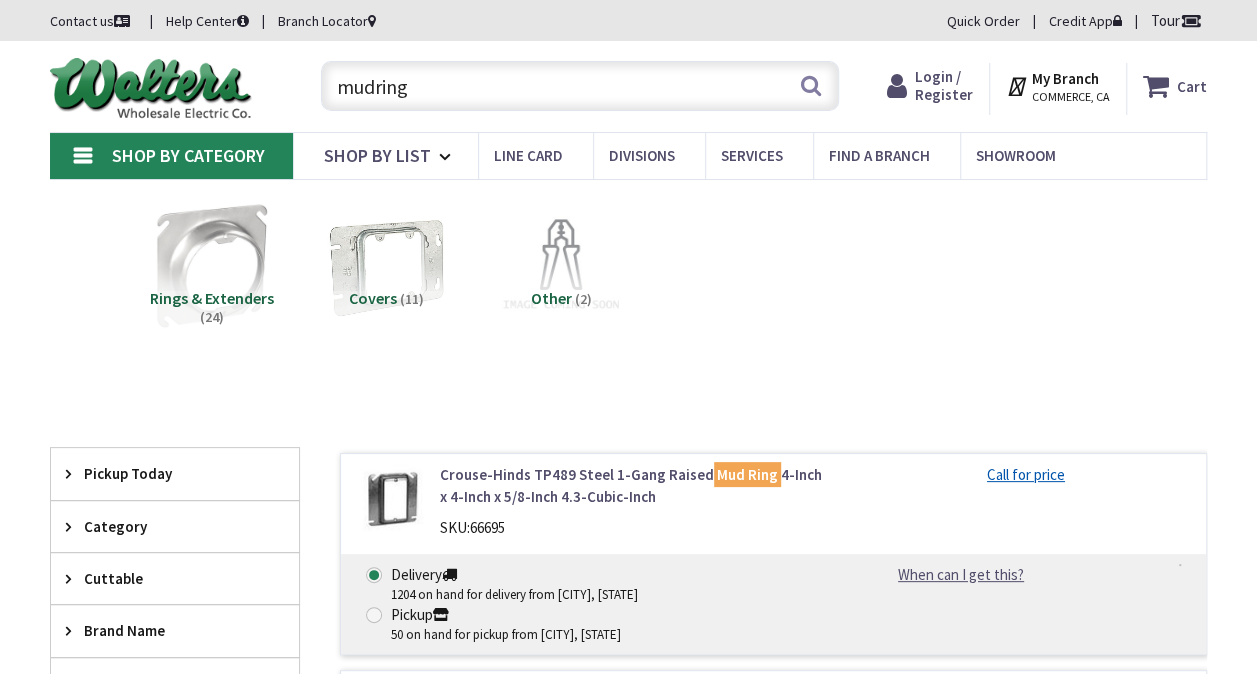 click on "Rings & Extenders" at bounding box center (212, 298) 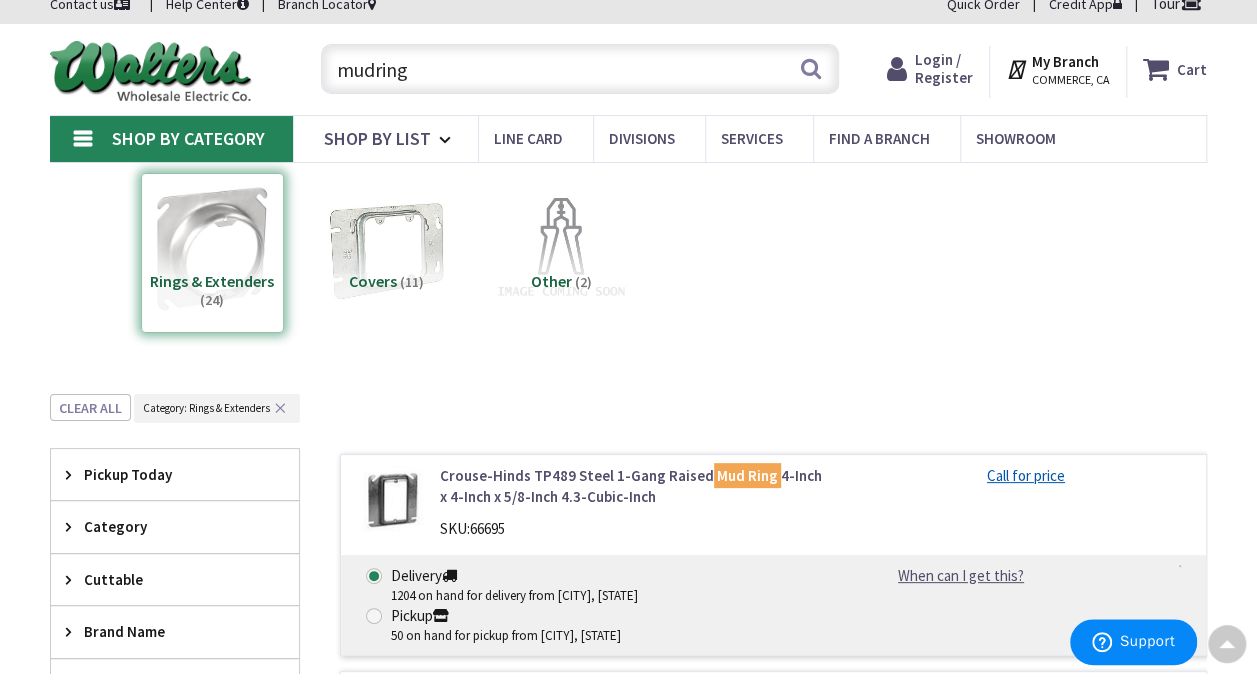 scroll, scrollTop: 0, scrollLeft: 0, axis: both 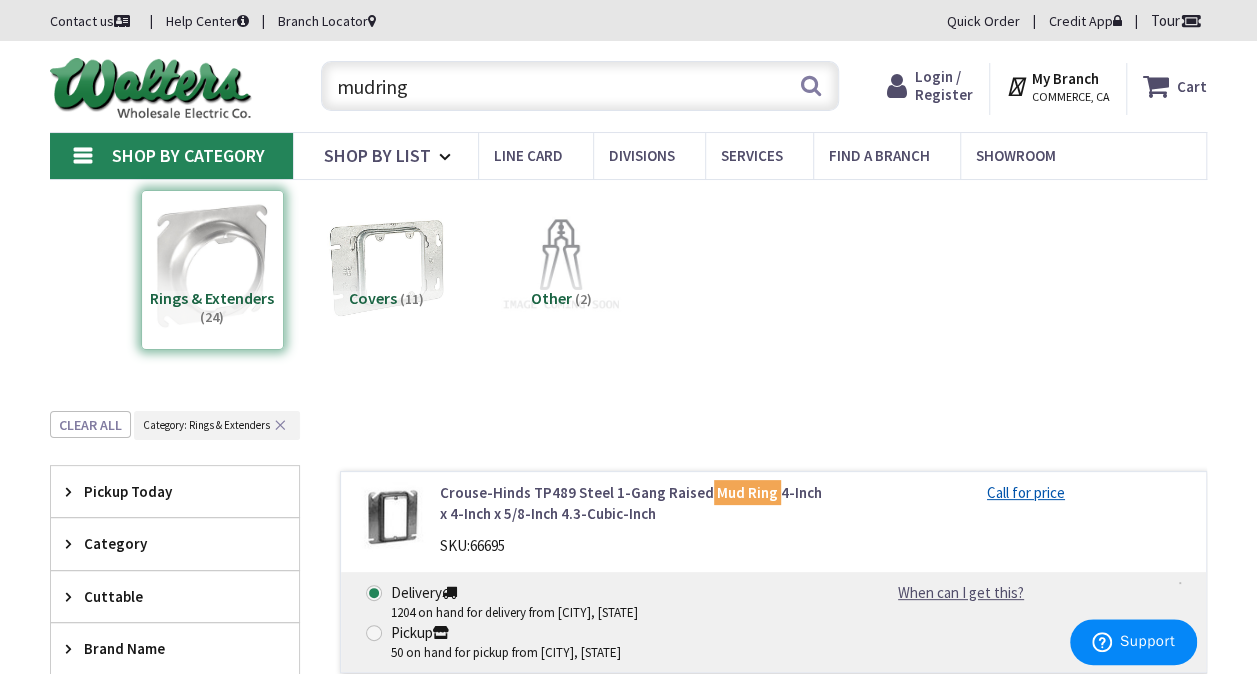 click on "mudring" at bounding box center (580, 86) 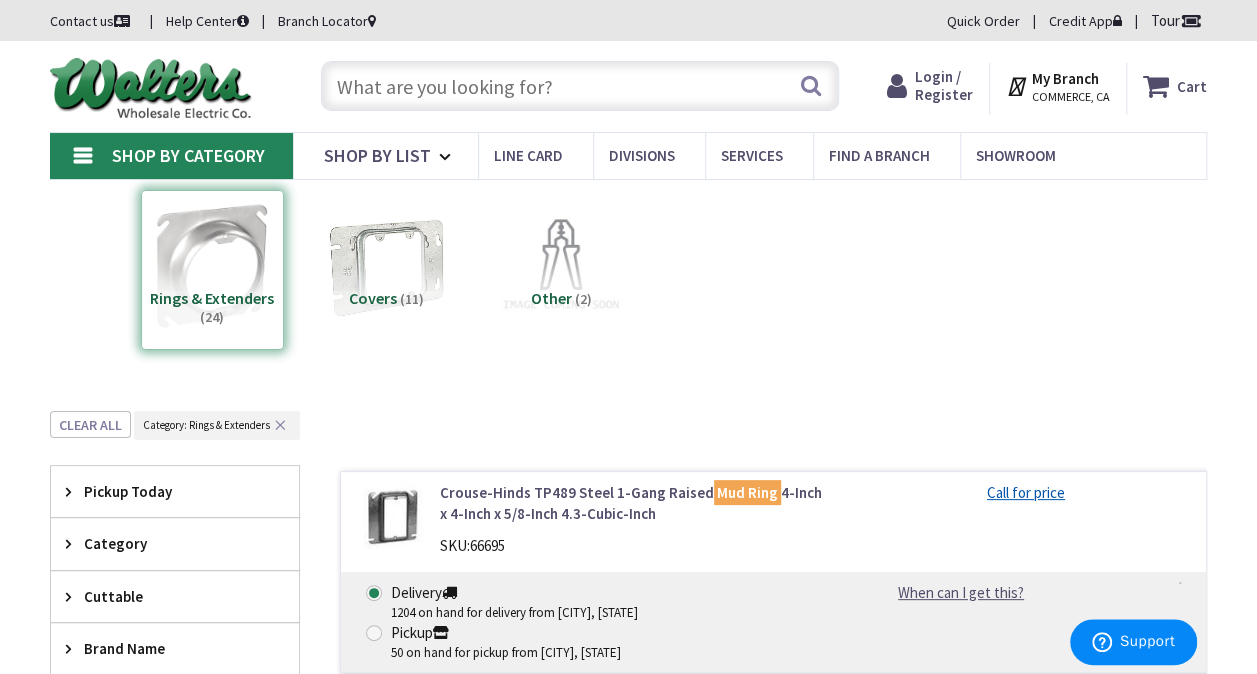 paste on "Raco 829 Raised Square Plaster Ring Cover," 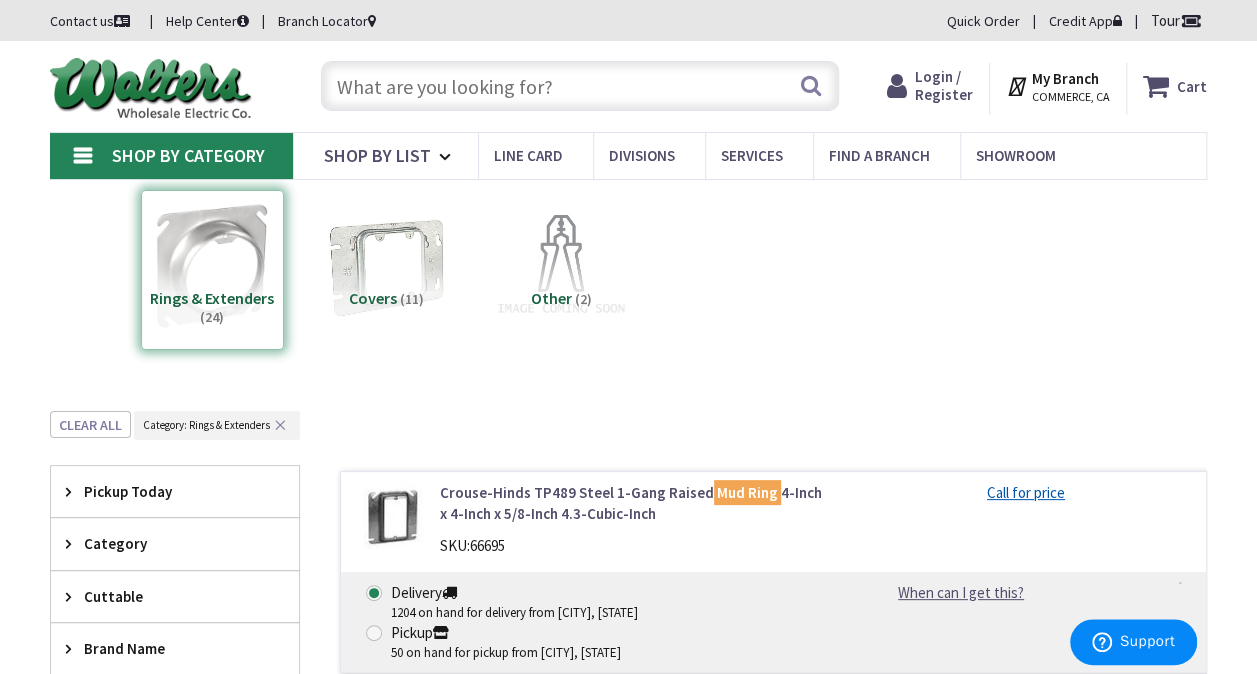type on "Raco 829 Raised Square Plaster Ring Cover," 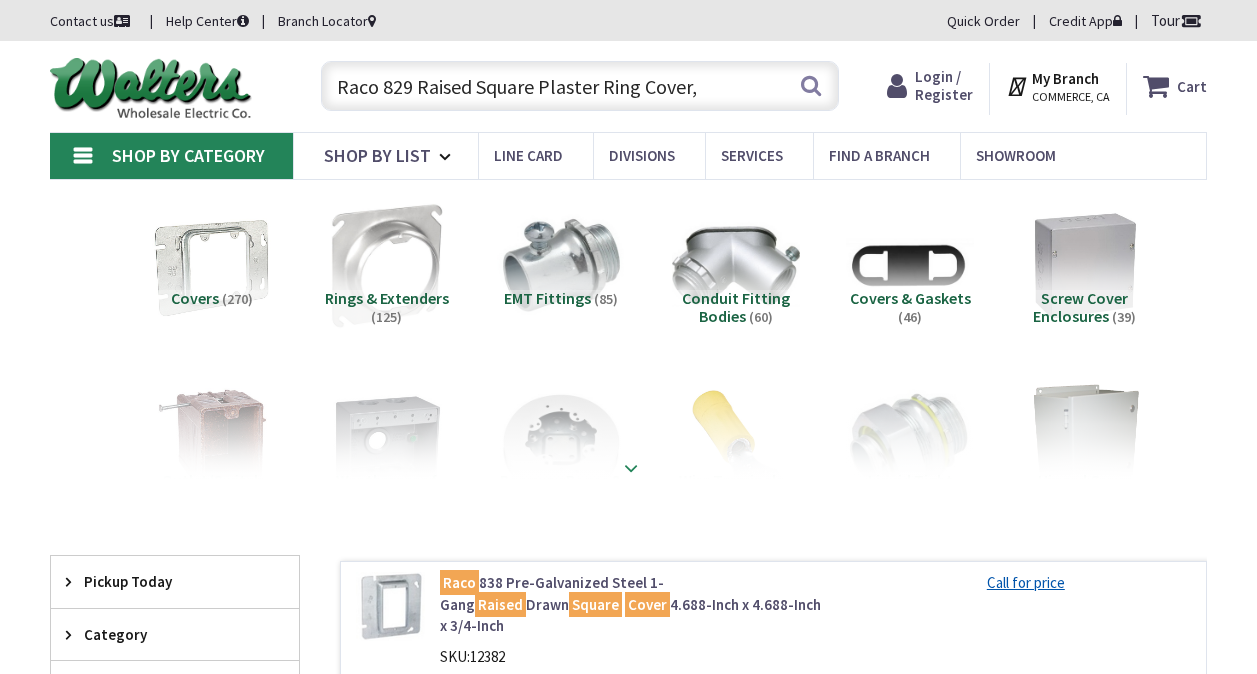 scroll, scrollTop: 0, scrollLeft: 0, axis: both 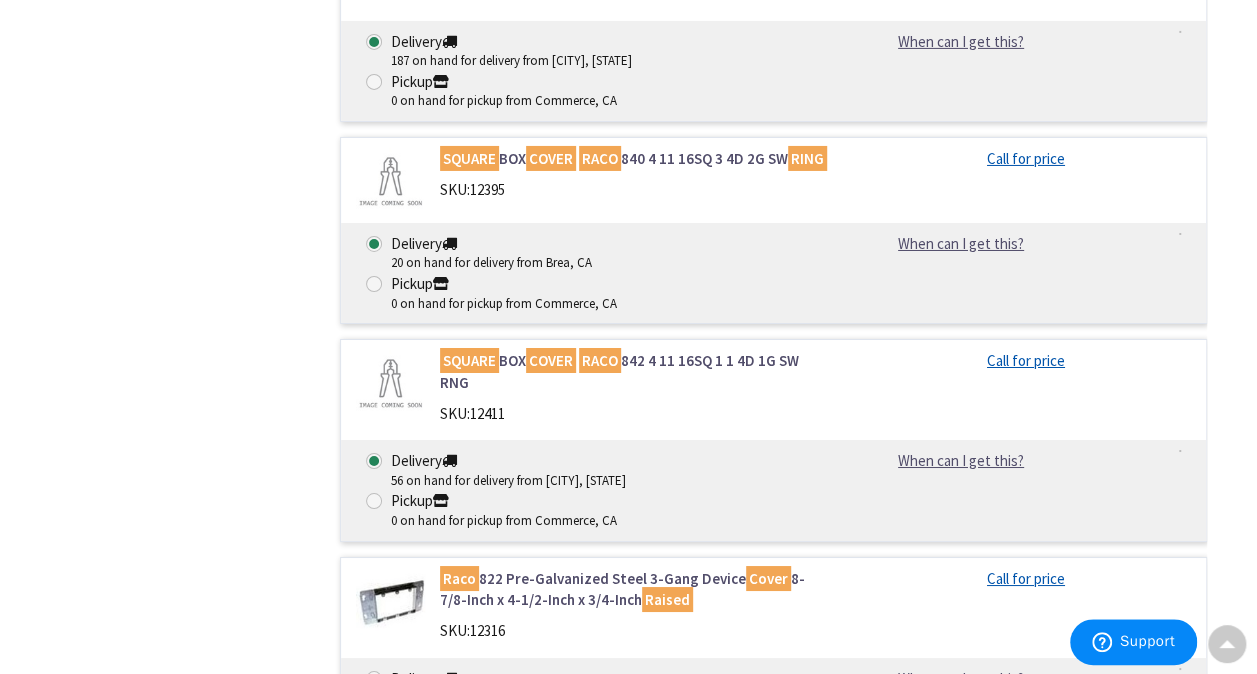 click on "SQUARE  BOX  COVER   RACO  840 4 11 16SQ 3 4D 2G SW  RING" at bounding box center [635, 158] 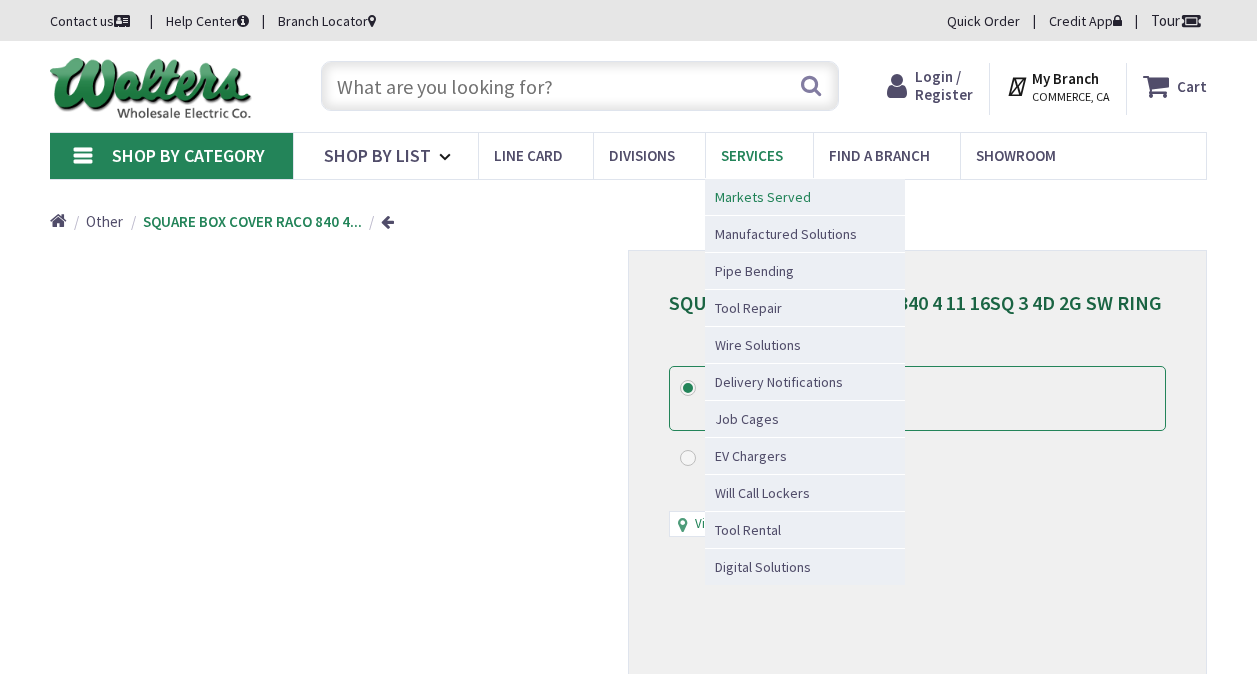 scroll, scrollTop: 0, scrollLeft: 0, axis: both 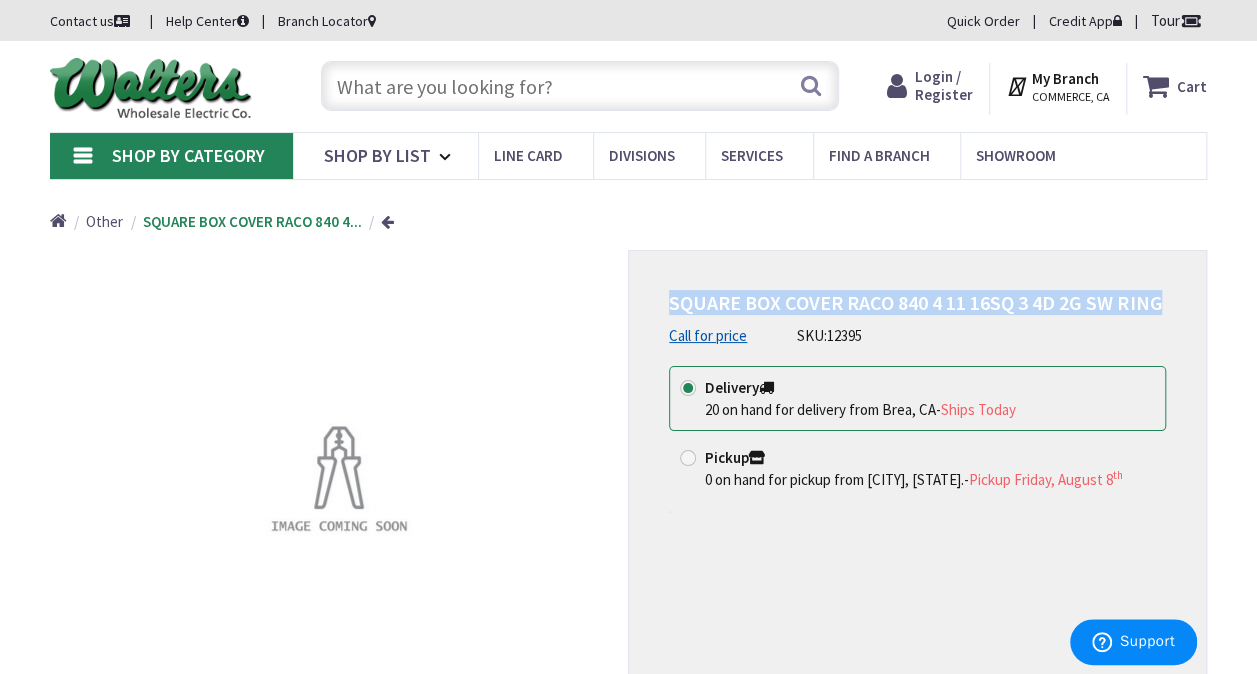 drag, startPoint x: 670, startPoint y: 302, endPoint x: 1158, endPoint y: 305, distance: 488.00922 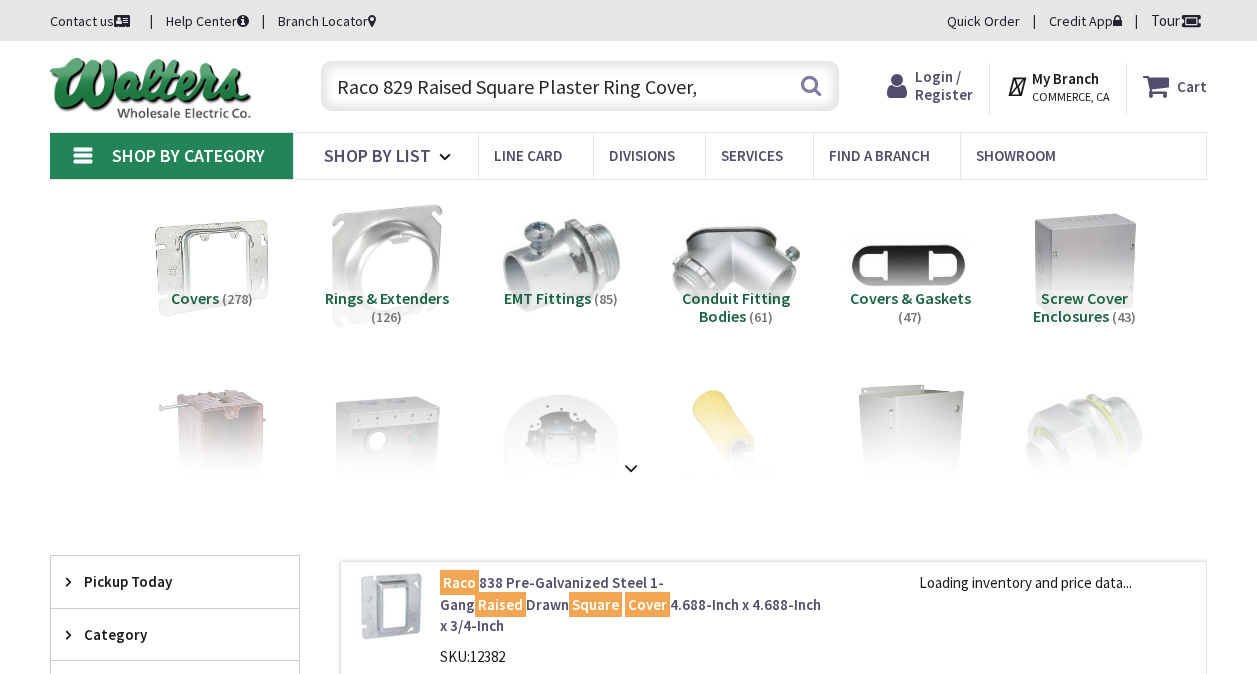 scroll, scrollTop: 0, scrollLeft: 0, axis: both 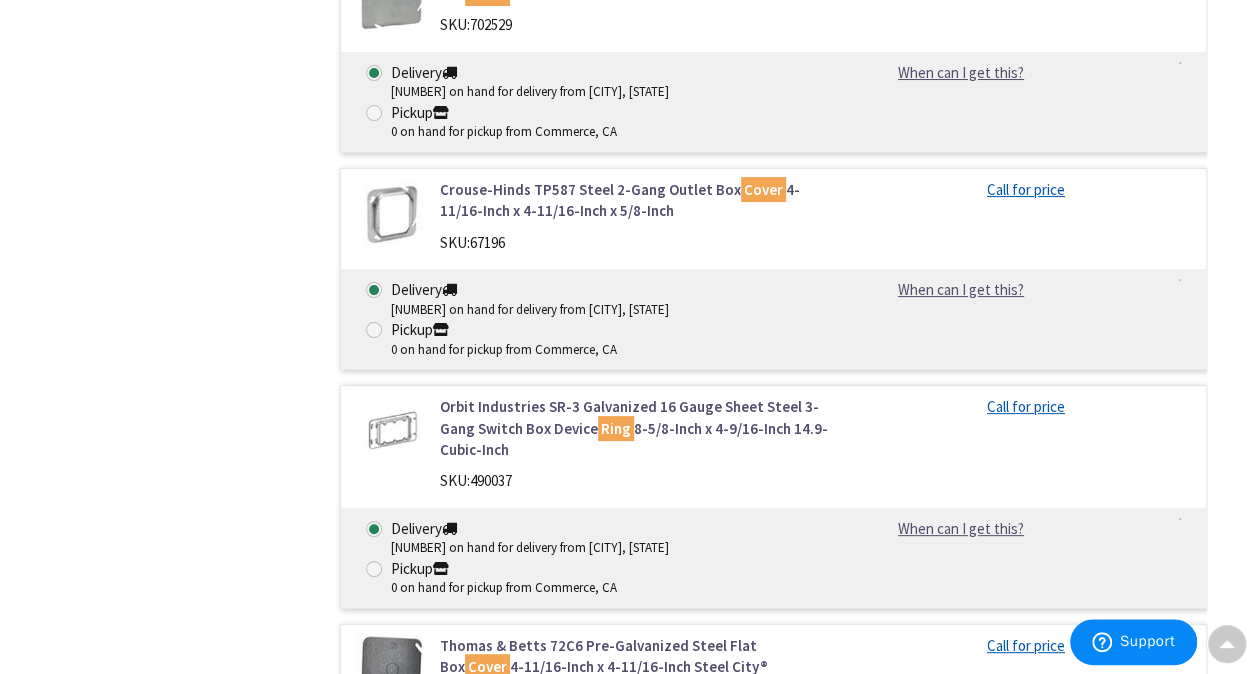 click on "Thomas & Betts 72C3-1/2 Pre-Galvanized Steel Center Blanked With Tapped Ears On 2-23/32-Inch Center Mount Box  Cover  4-11/16-Inch x 4-11/16-Inch x 1/2-Inch Steel City®" at bounding box center [635, 895] 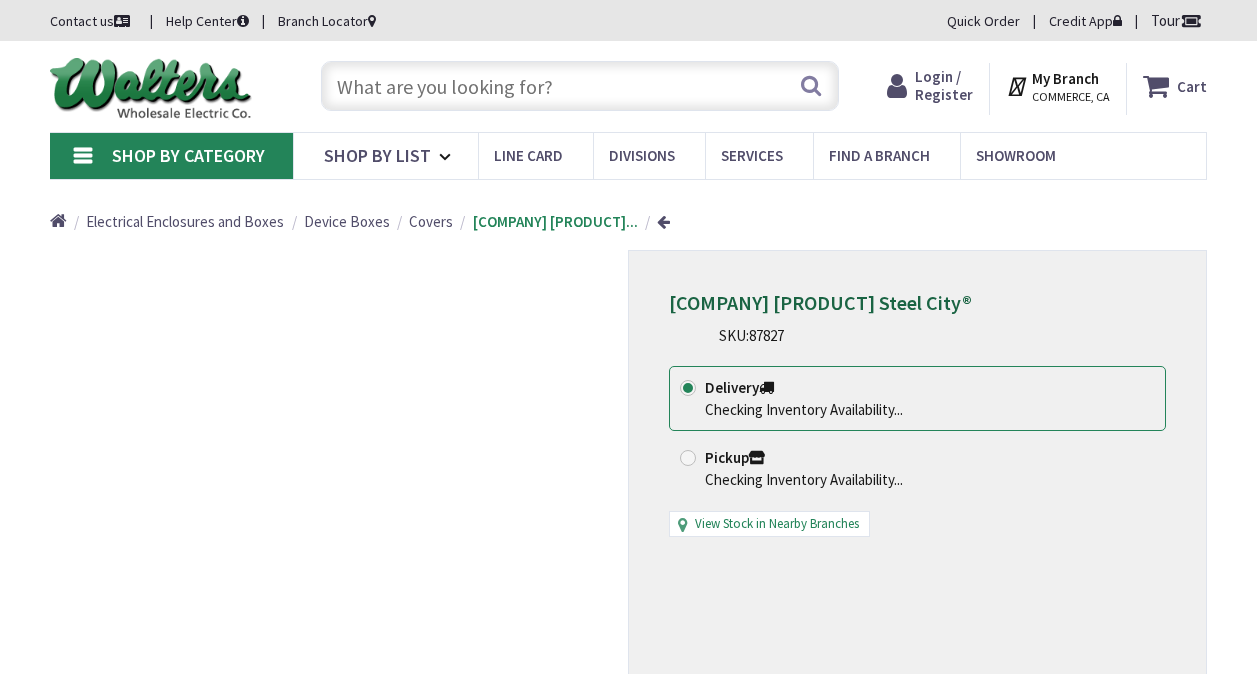 scroll, scrollTop: 0, scrollLeft: 0, axis: both 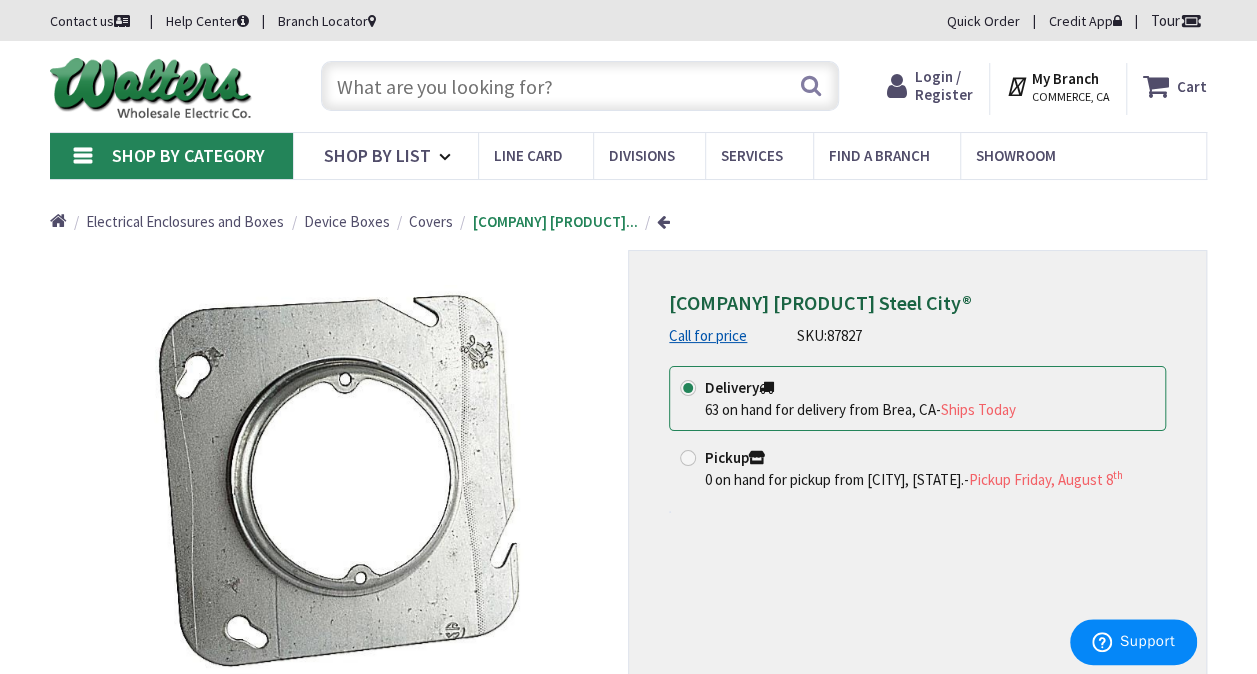 drag, startPoint x: 732, startPoint y: 366, endPoint x: 665, endPoint y: 307, distance: 89.27486 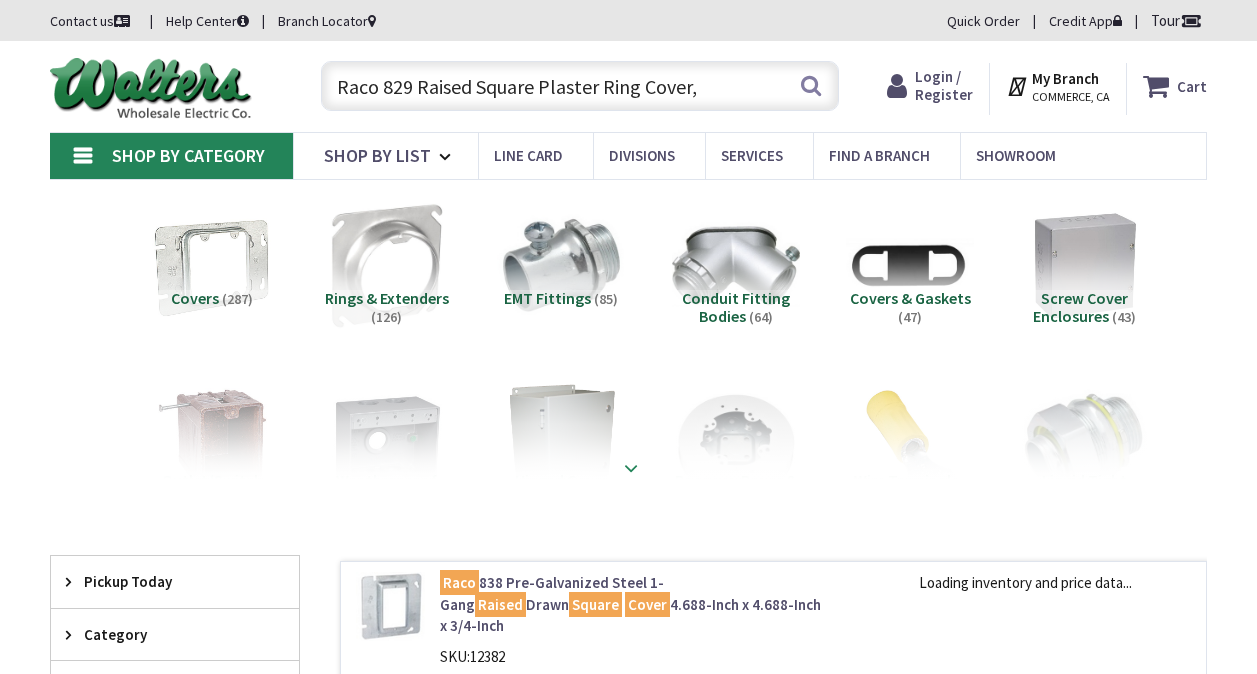 scroll, scrollTop: 0, scrollLeft: 0, axis: both 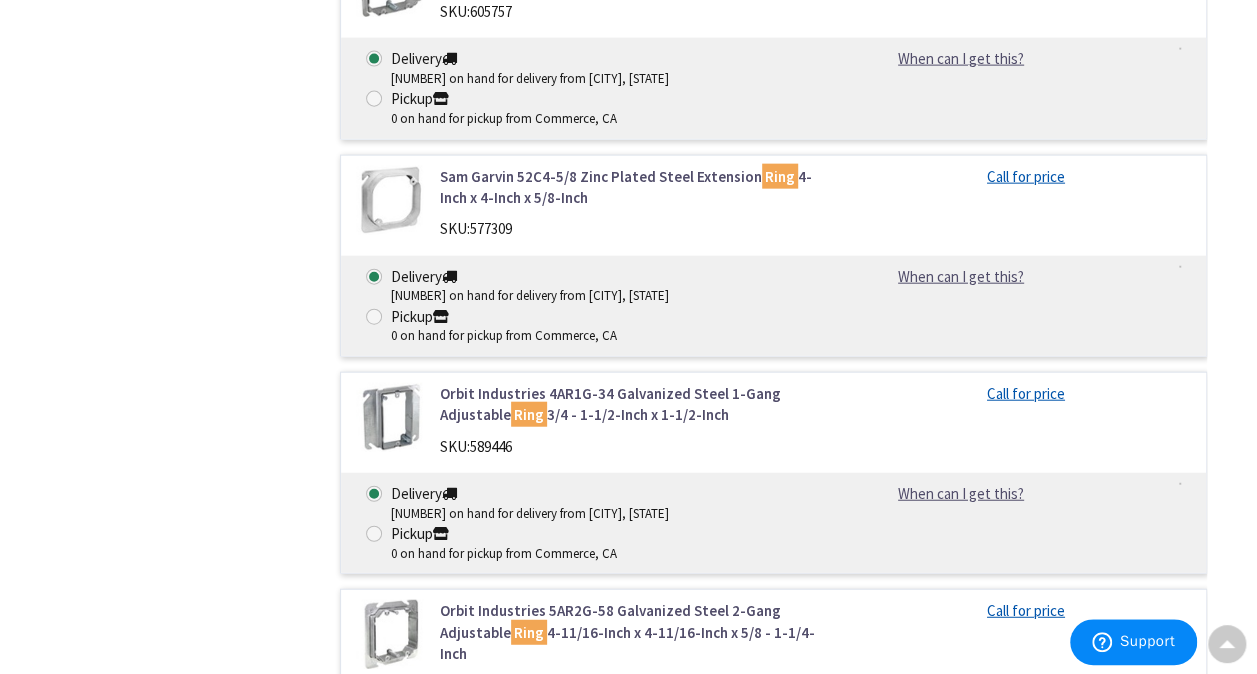 click on "Thomas & Betts 72C3 Pre-Galvanized Steel Center Blanked With Tapped Ears On 2-23/32-Inch Center Mount Box  Cover  4-11/16-Inch x 4-11/16-Inch x 5/8-Inch Steel City®" at bounding box center (635, 1121) 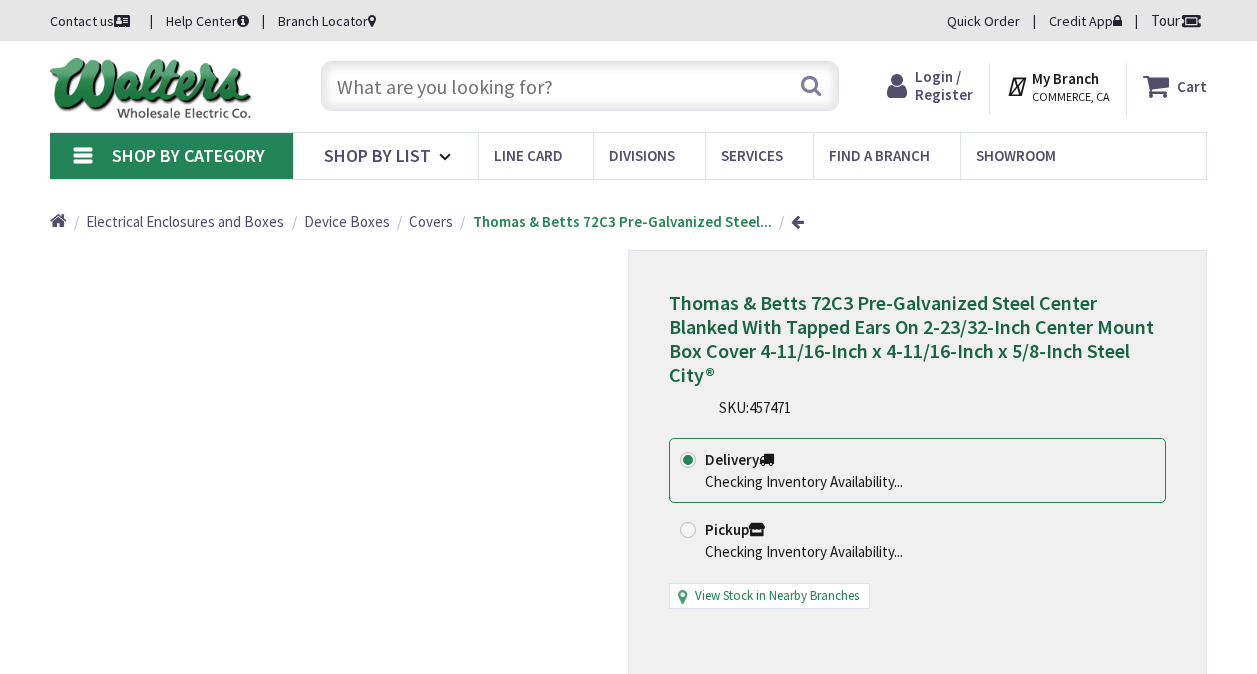 scroll, scrollTop: 0, scrollLeft: 0, axis: both 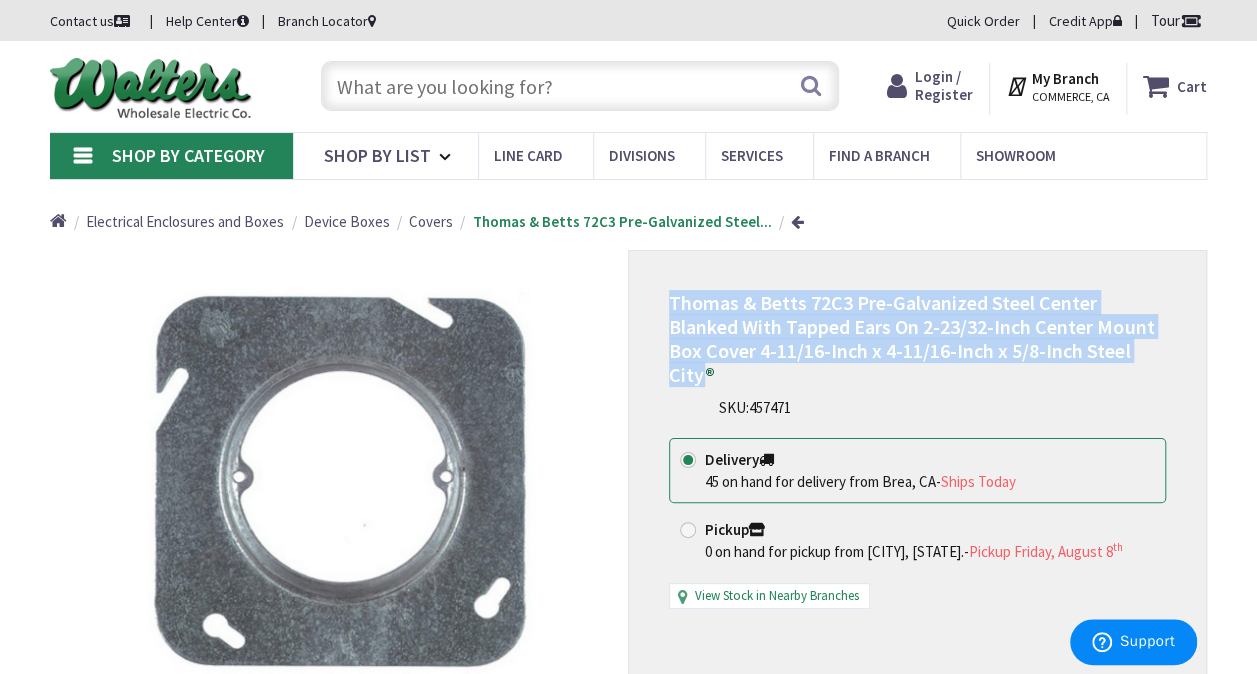 drag, startPoint x: 702, startPoint y: 377, endPoint x: 644, endPoint y: 285, distance: 108.75661 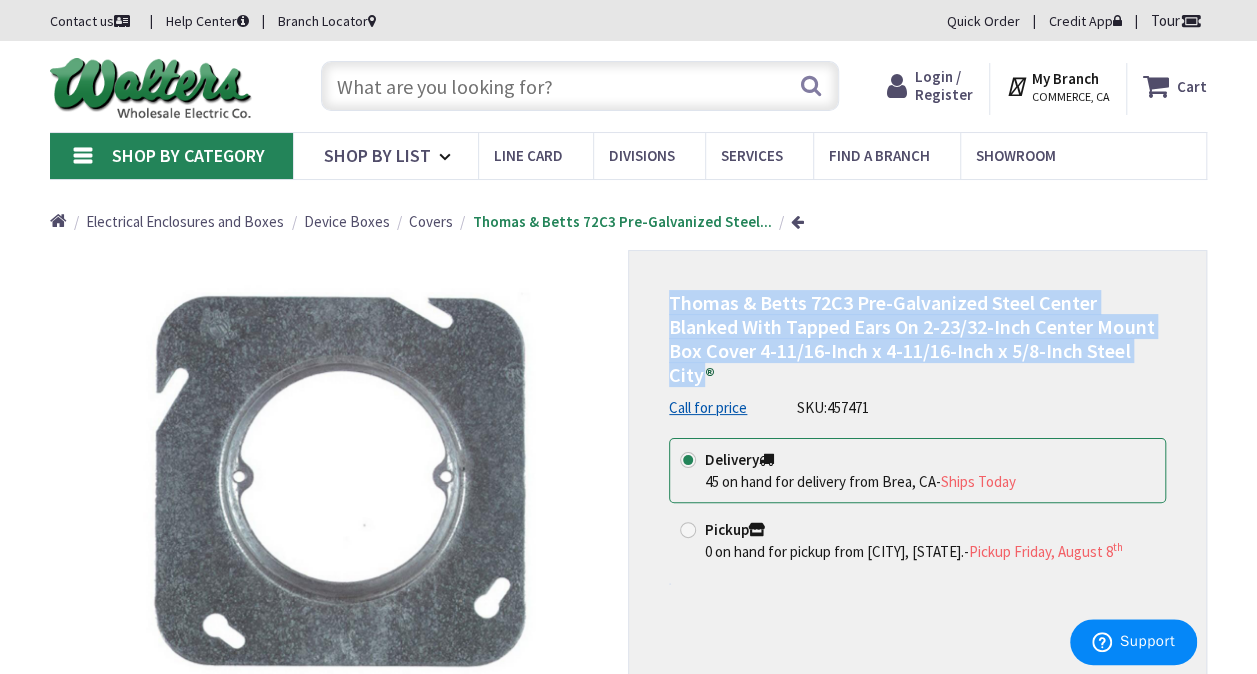 drag, startPoint x: 644, startPoint y: 285, endPoint x: 758, endPoint y: 301, distance: 115.11733 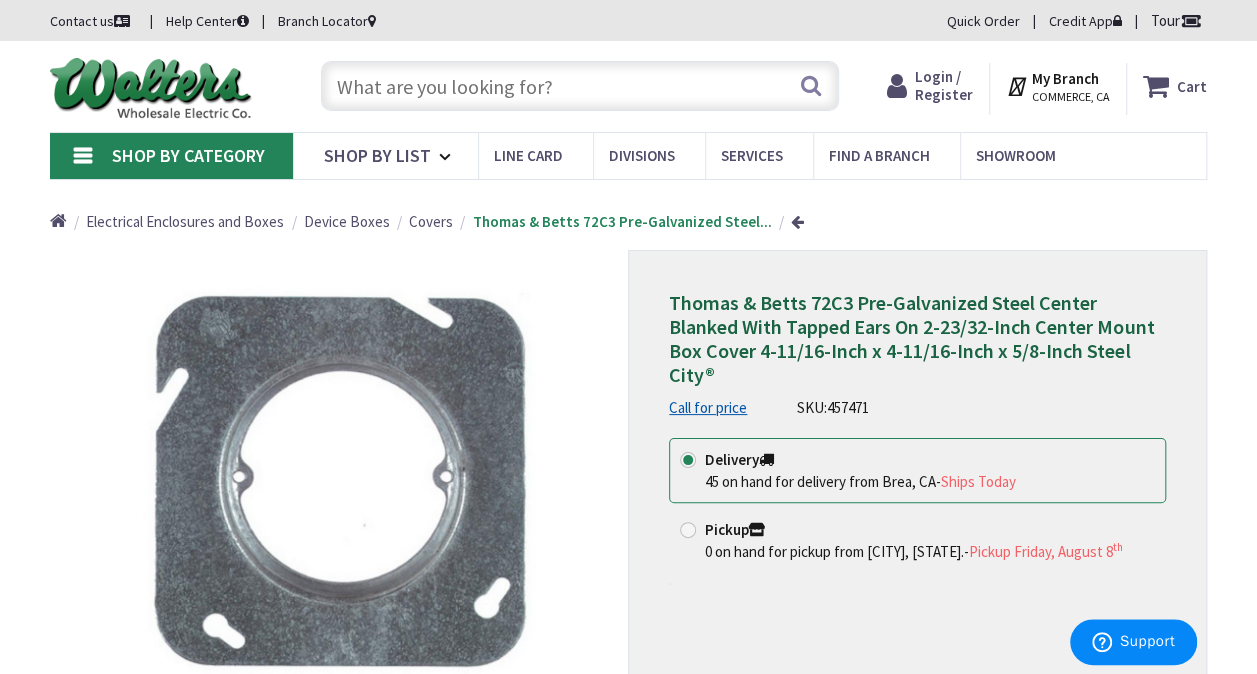 click on "Thomas & Betts 72C3 Pre-Galvanized Steel Center Blanked With Tapped Ears On 2-23/32-Inch Center Mount Box Cover 4-11/16-Inch x 4-11/16-Inch x 5/8-Inch Steel City®" at bounding box center (917, 339) 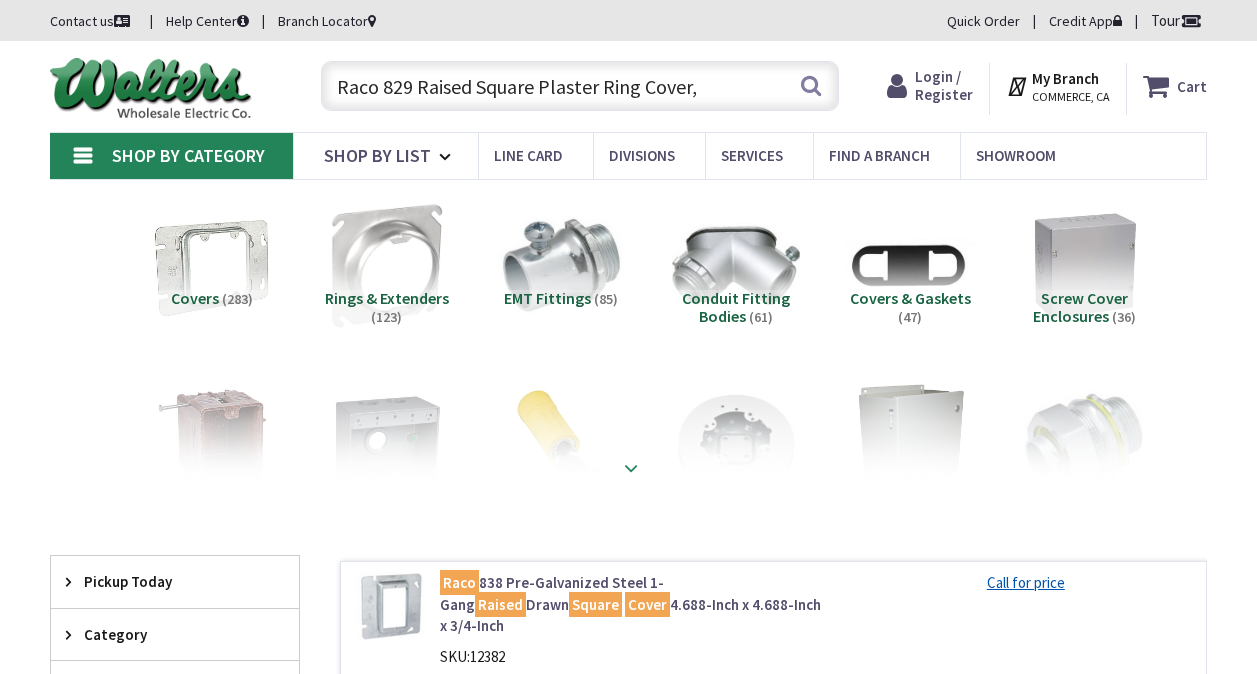 scroll, scrollTop: 0, scrollLeft: 0, axis: both 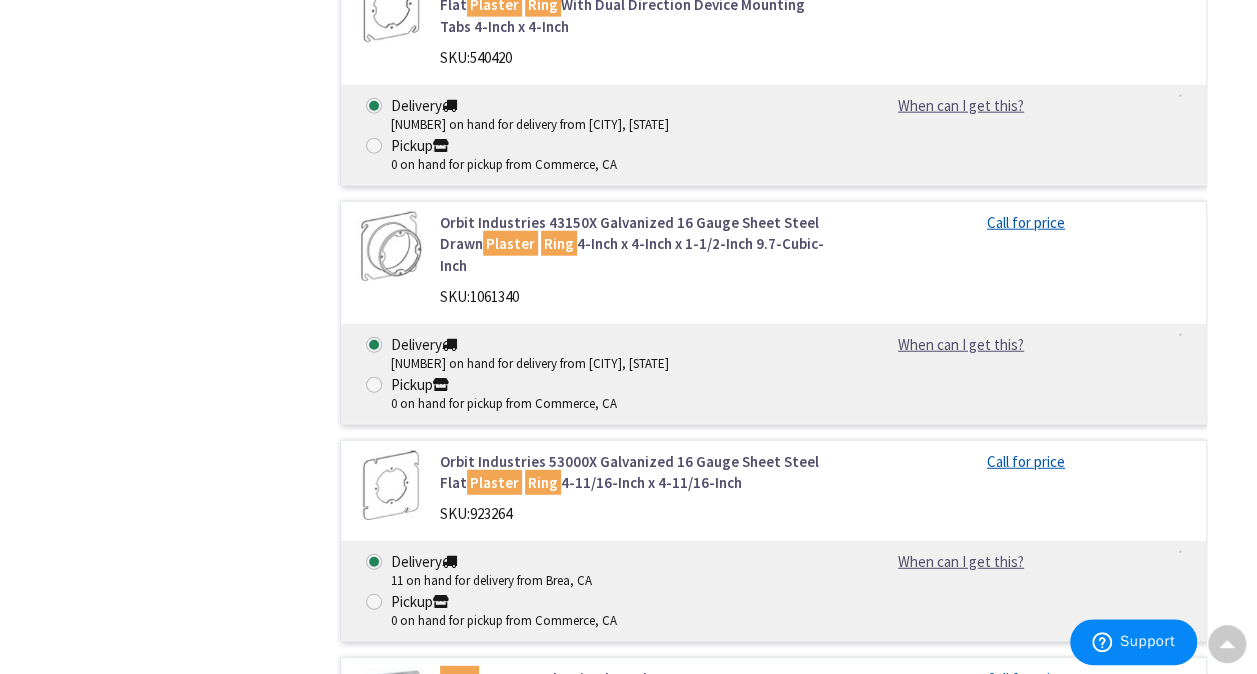 click on "Orbit Industries 53000X Galvanized 16 Gauge Sheet Steel Flat  Plaster   Ring  4-11/16-Inch x 4-11/16-Inch" at bounding box center [635, 472] 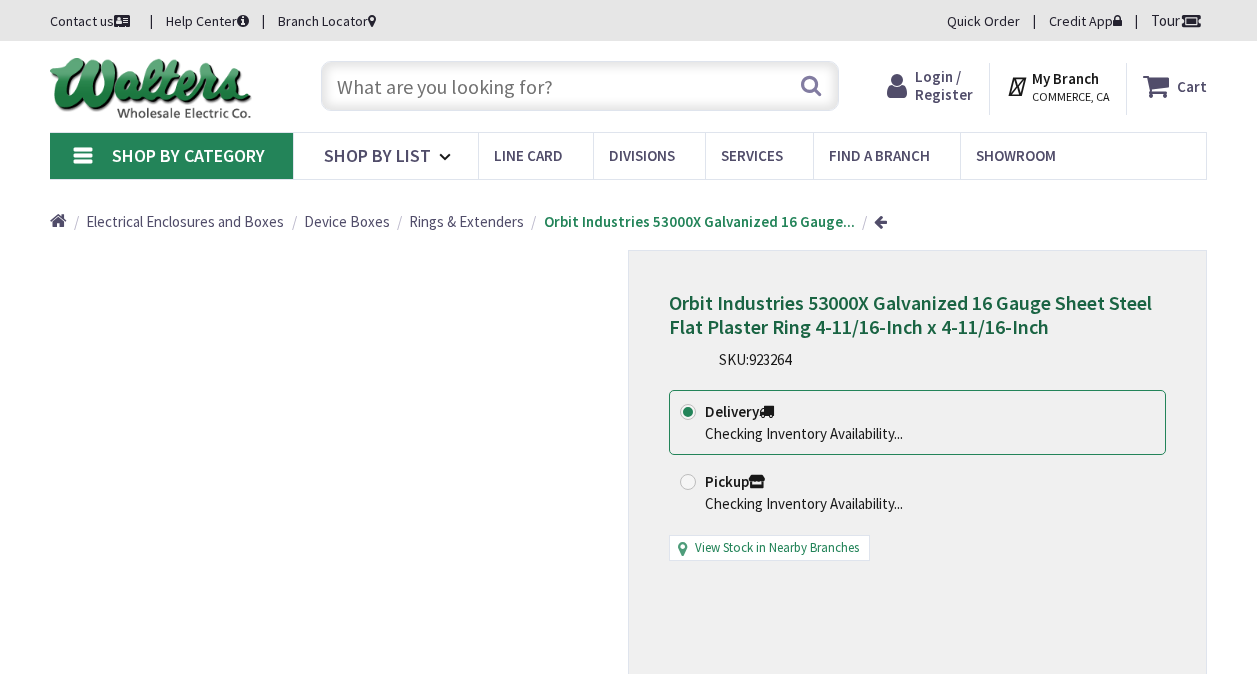 scroll, scrollTop: 0, scrollLeft: 0, axis: both 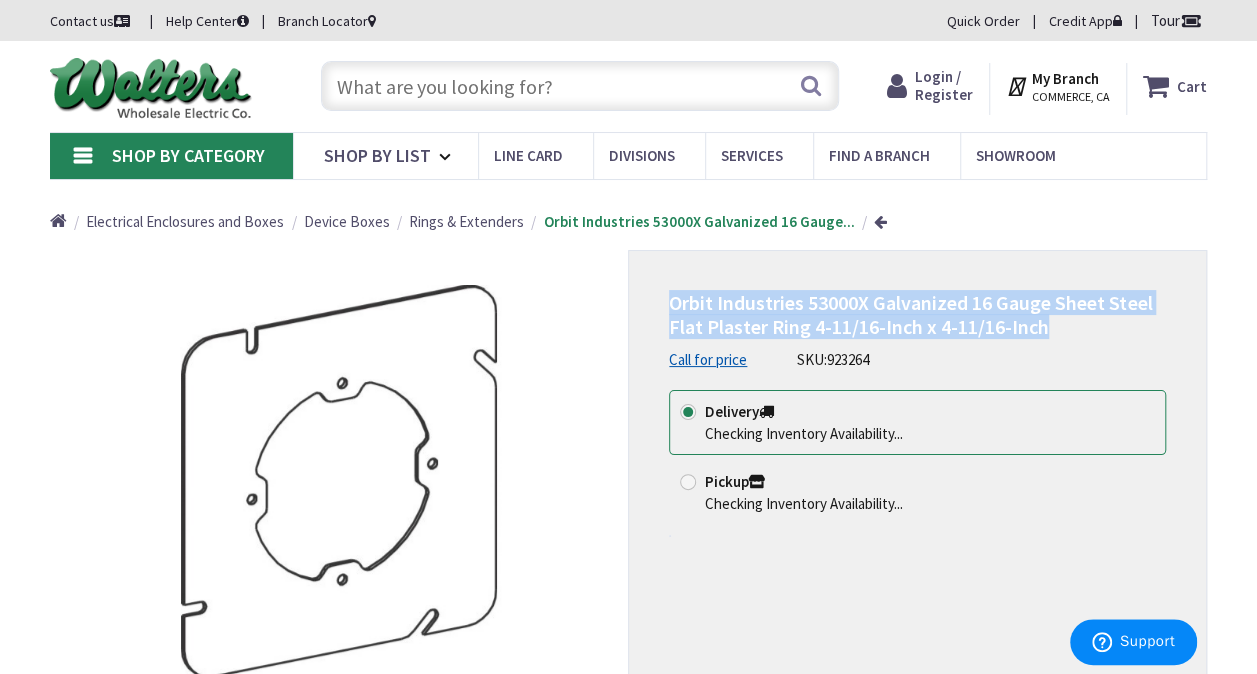 drag, startPoint x: 1054, startPoint y: 323, endPoint x: 672, endPoint y: 310, distance: 382.22113 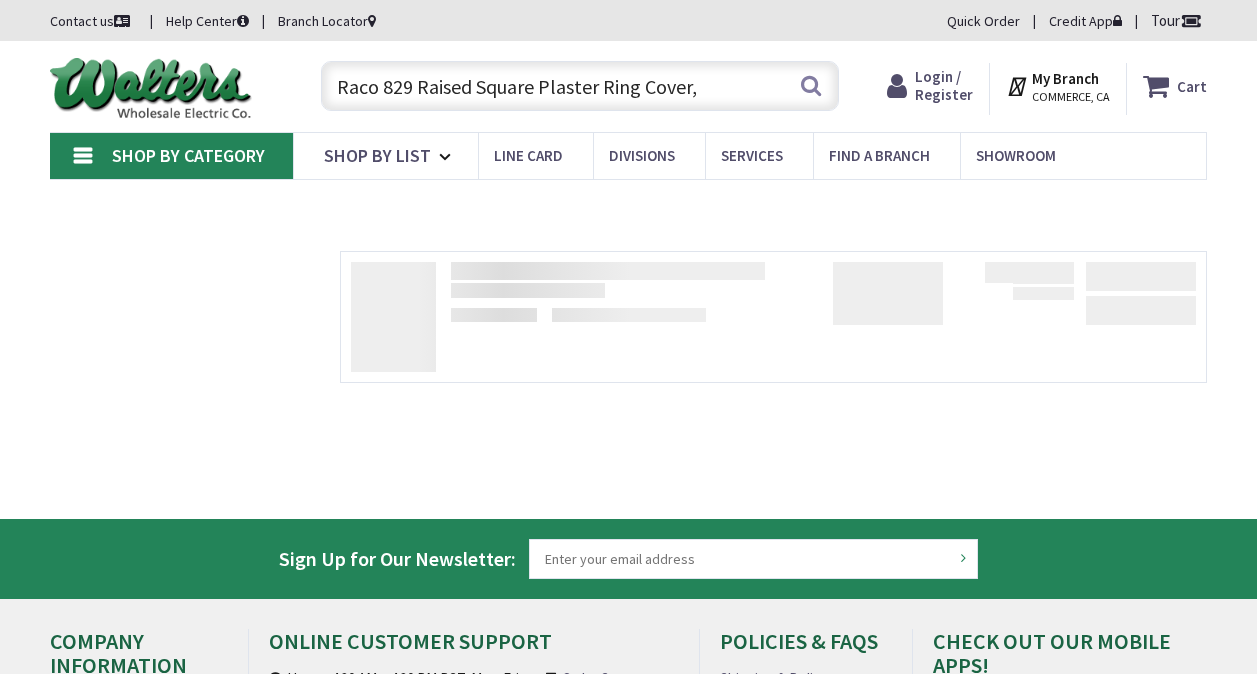 scroll, scrollTop: 0, scrollLeft: 0, axis: both 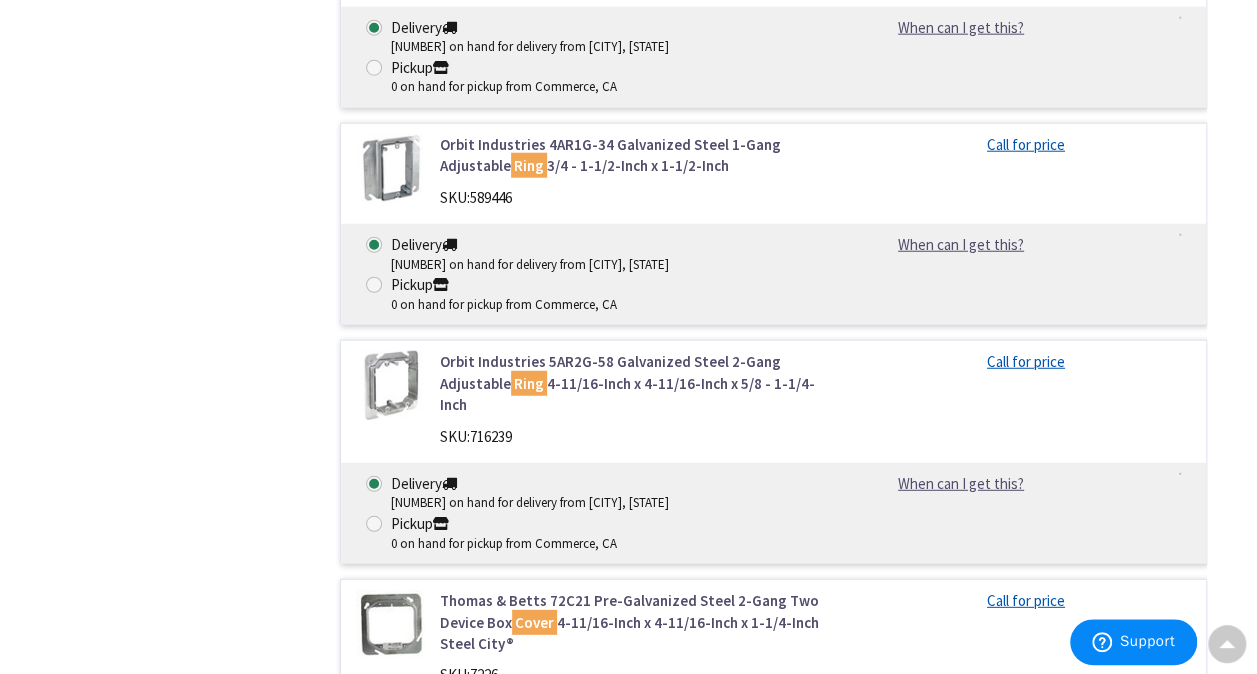 click on "Thomas & Betts 72C3 Pre-Galvanized Steel Center Blanked With Tapped Ears On 2-23/32-Inch Center Mount Box  Cover  4-11/16-Inch x 4-11/16-Inch x 5/8-Inch Steel City®" at bounding box center (635, 872) 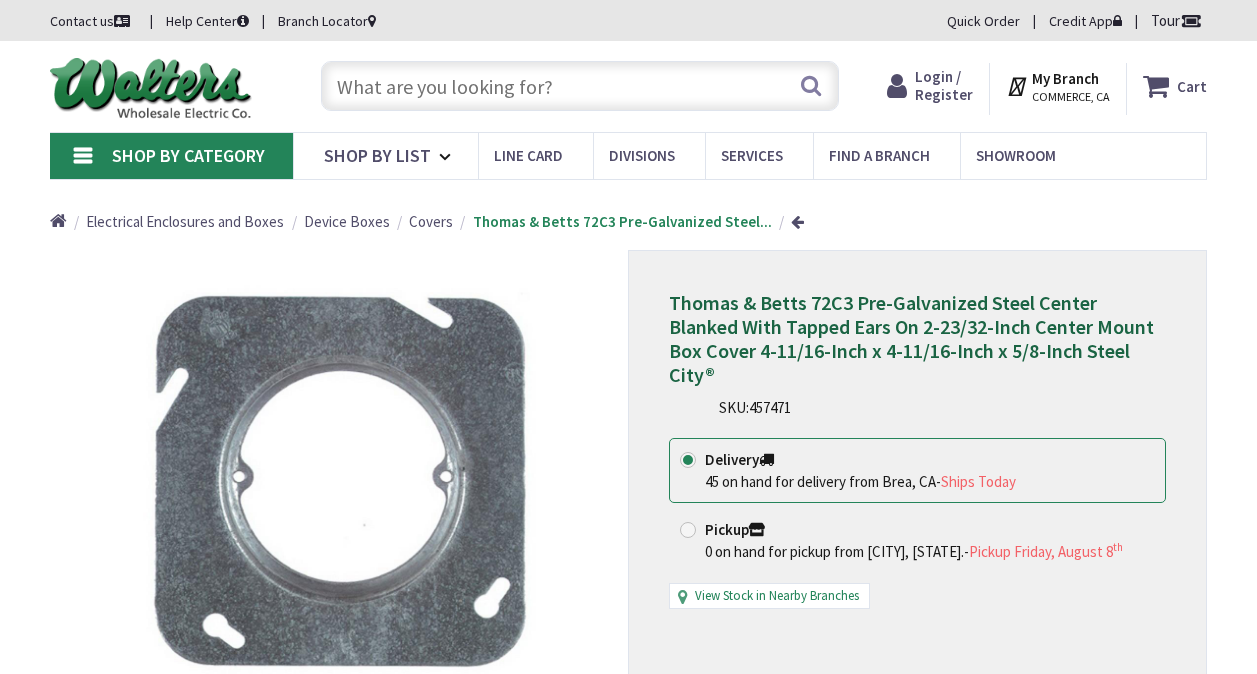 scroll, scrollTop: 0, scrollLeft: 0, axis: both 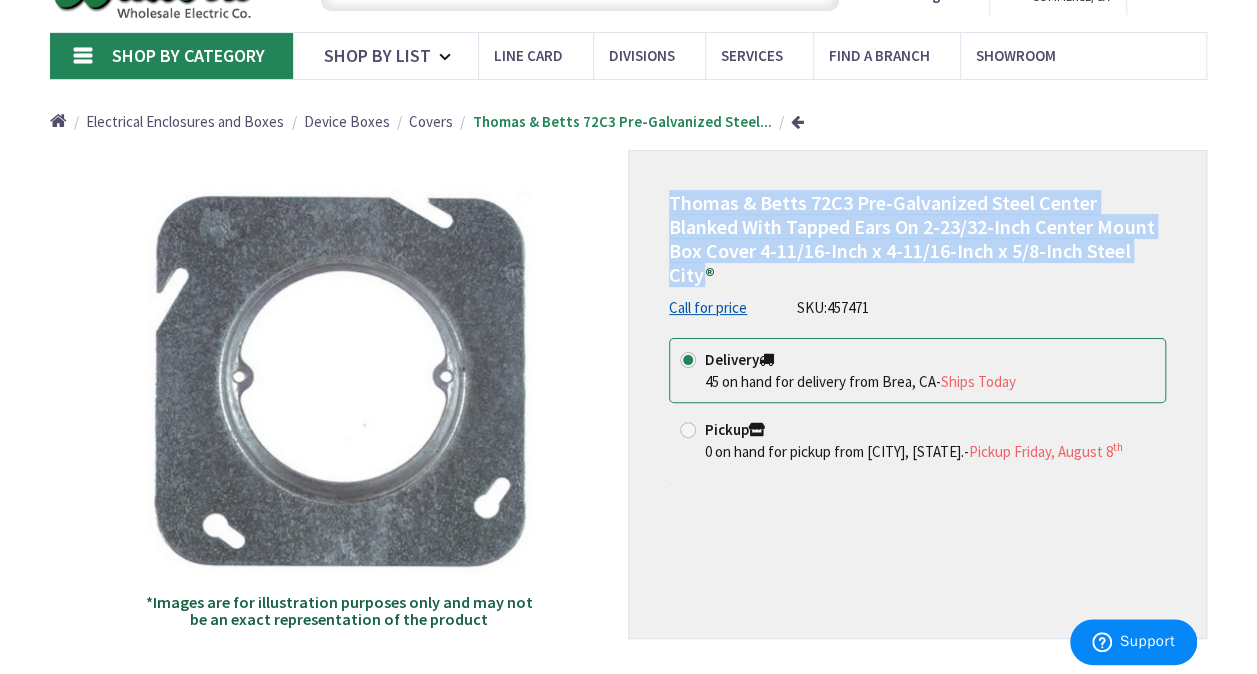 drag, startPoint x: 706, startPoint y: 274, endPoint x: 661, endPoint y: 193, distance: 92.660675 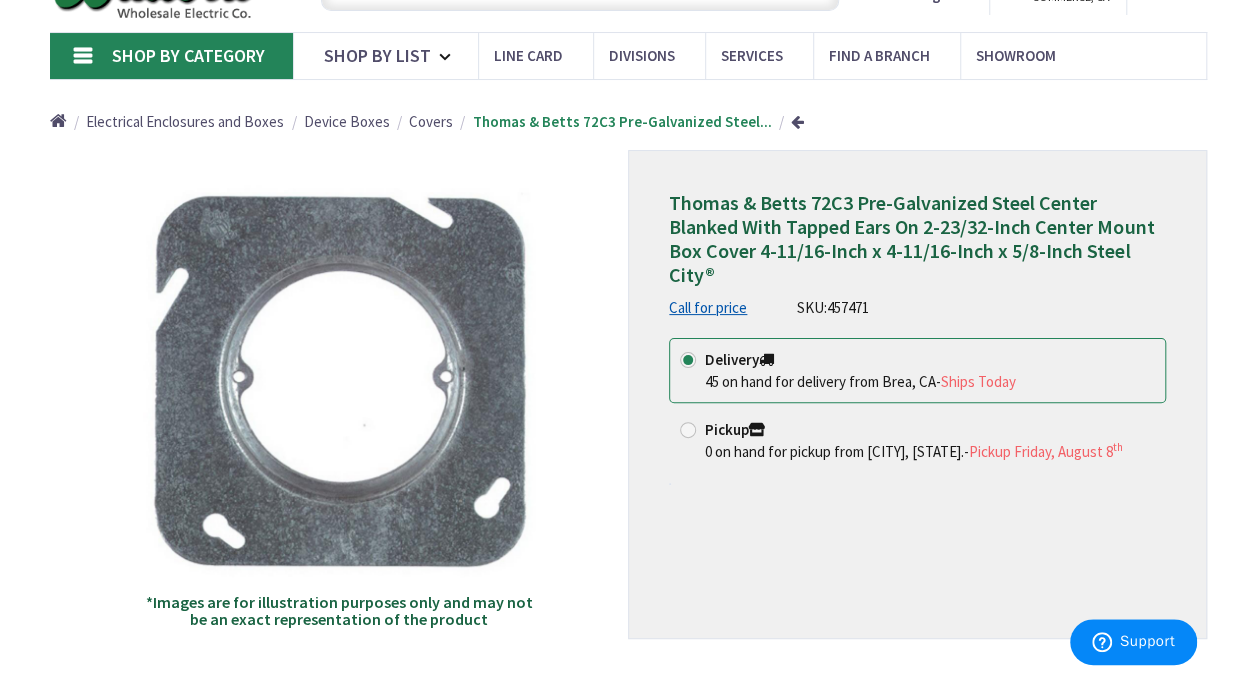 click on "Thomas & Betts 72C3 Pre-Galvanized Steel Center Blanked With Tapped Ears On 2-23/32-Inch Center Mount Box Cover 4-11/16-Inch x 4-11/16-Inch x 5/8-Inch Steel City®
Call for price
SKU:                 457471
This product is Discontinued
Delivery
45 on hand for delivery from [CITY], [STATE]
-  Ships Today
Pickup
-  th" at bounding box center [917, 394] 